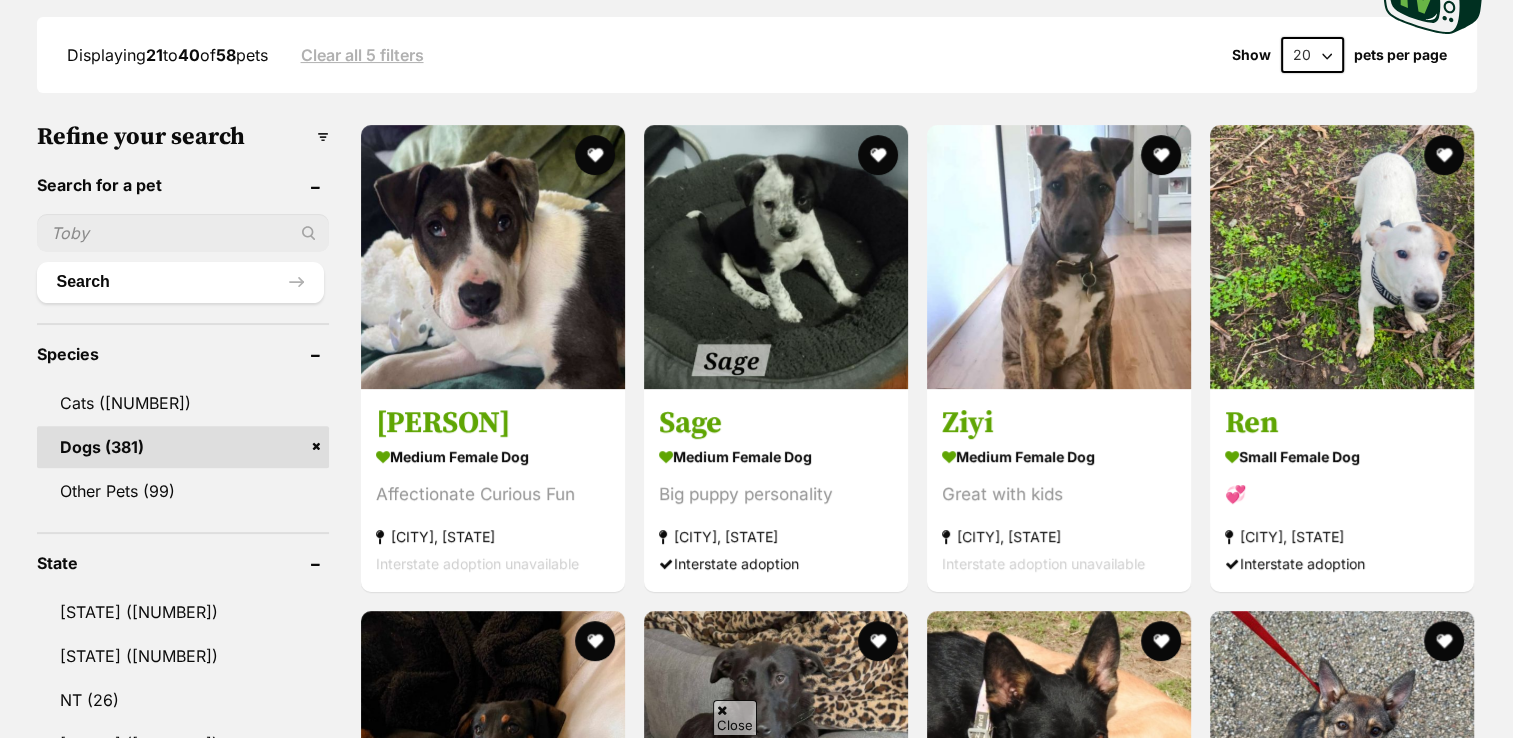 scroll, scrollTop: 0, scrollLeft: 0, axis: both 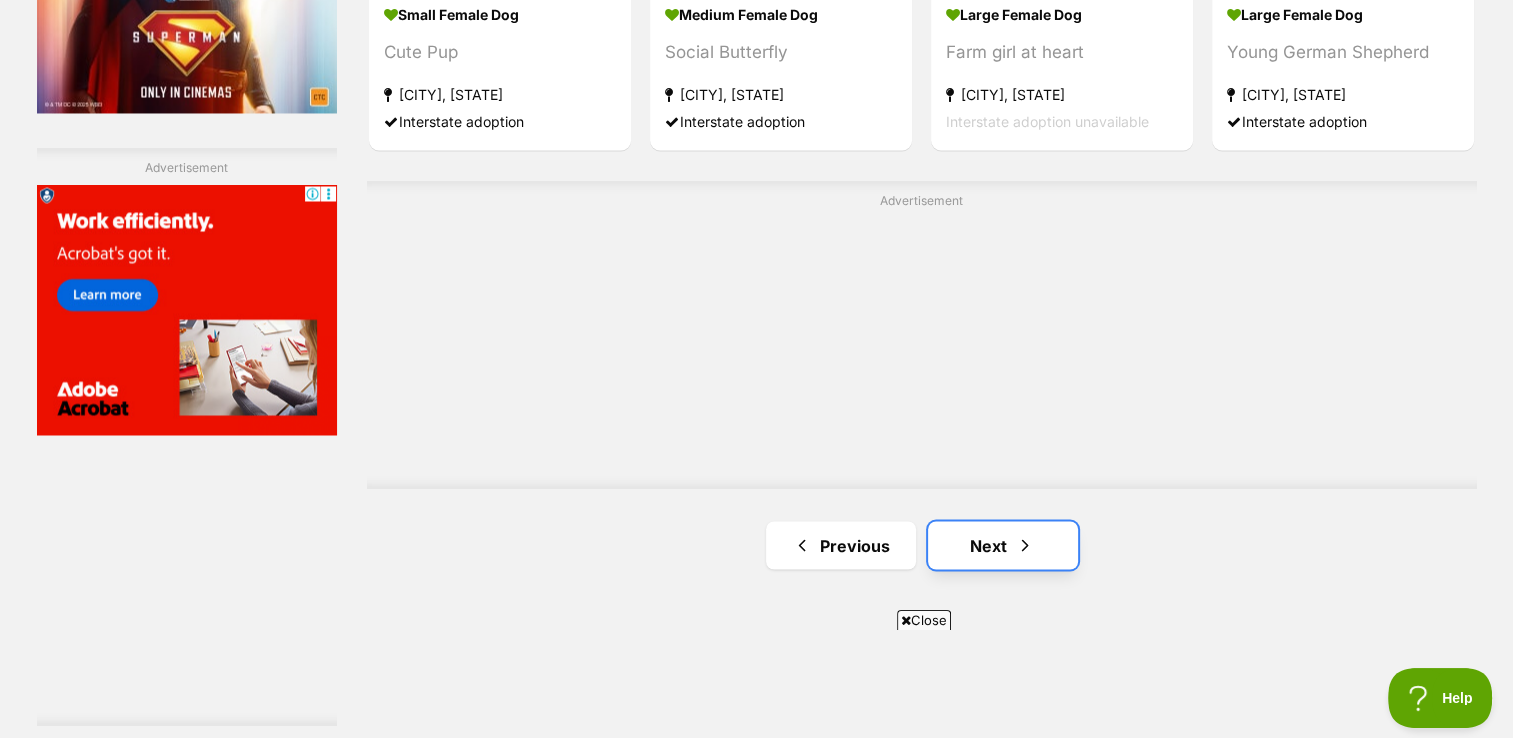 click on "Next" at bounding box center [1003, 545] 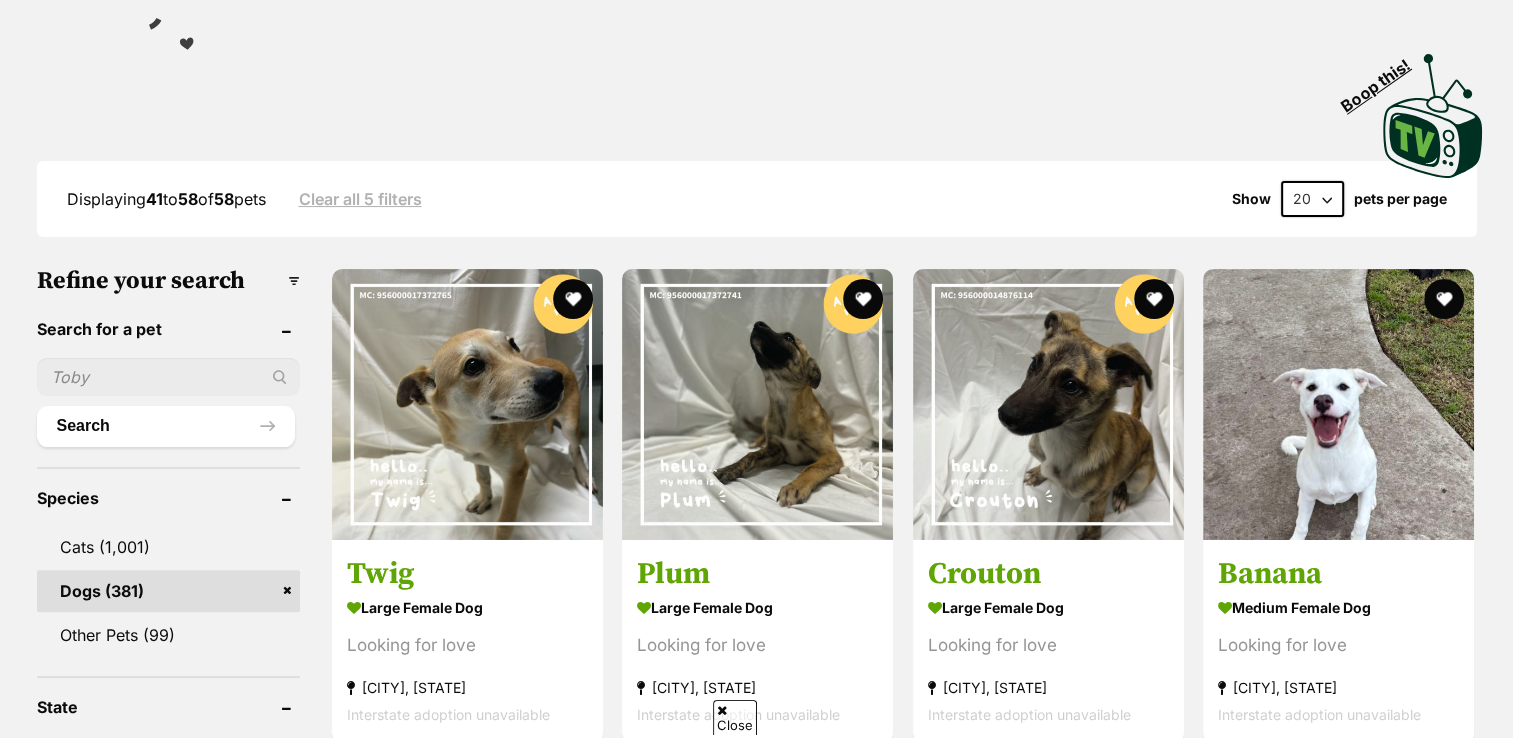 scroll, scrollTop: 0, scrollLeft: 0, axis: both 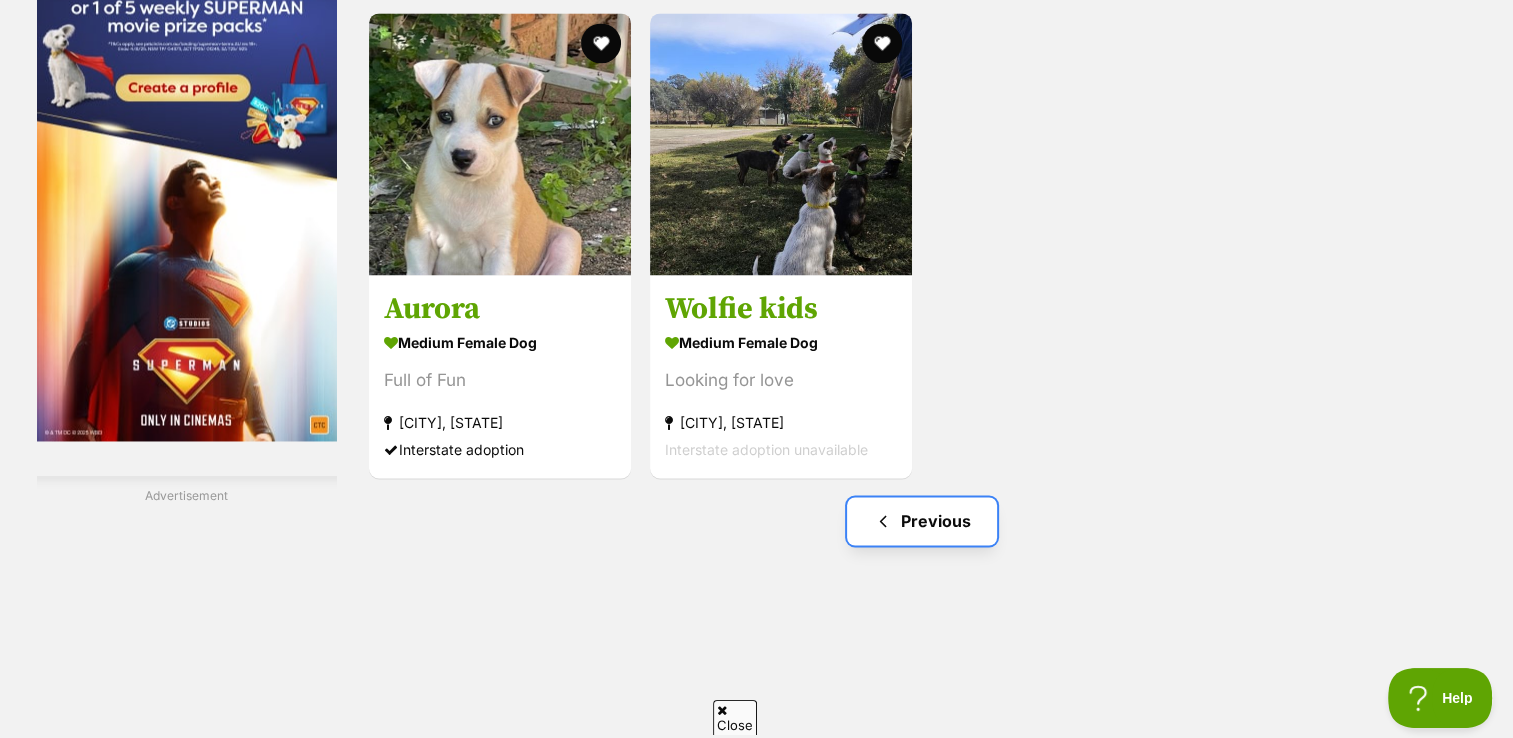 click on "Previous" at bounding box center [922, 521] 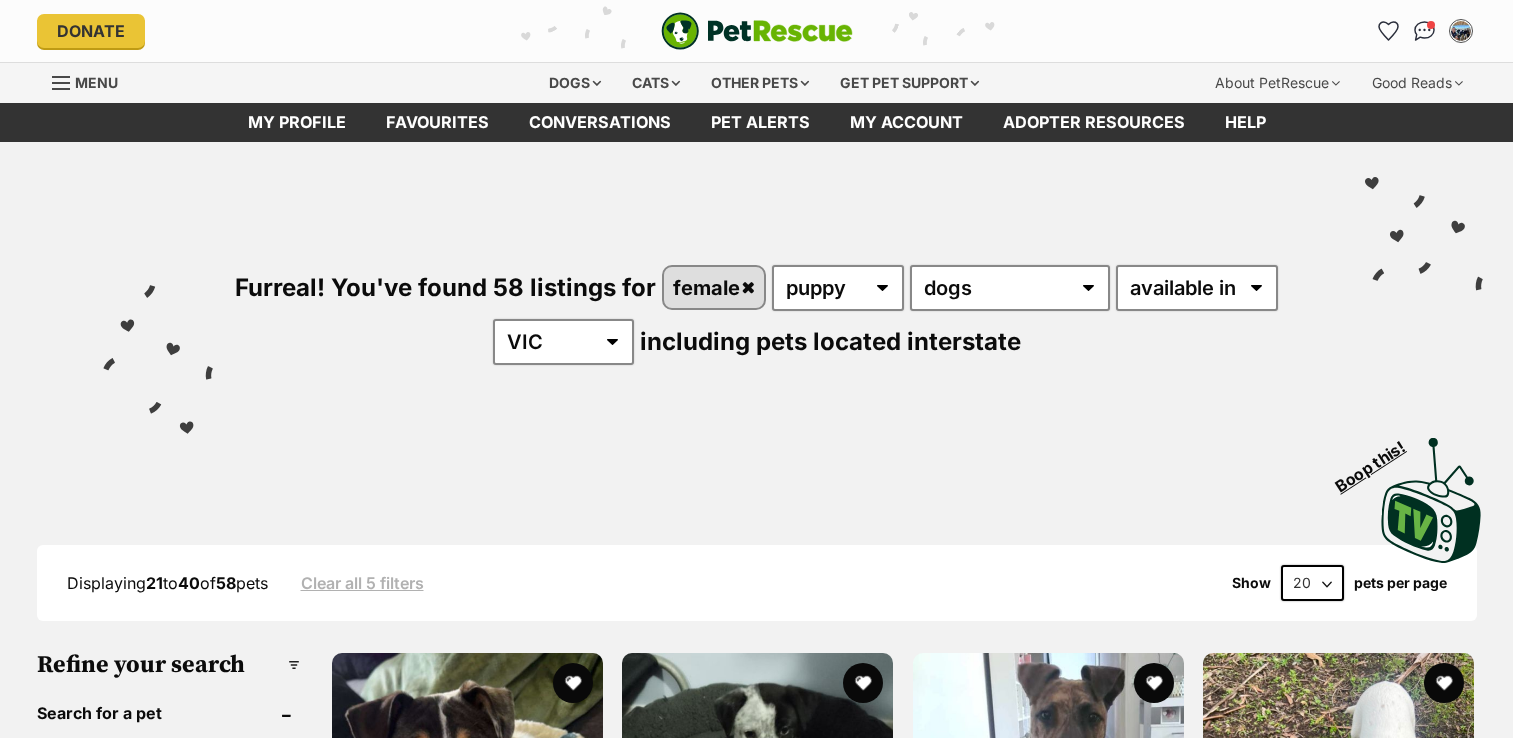 scroll, scrollTop: 0, scrollLeft: 0, axis: both 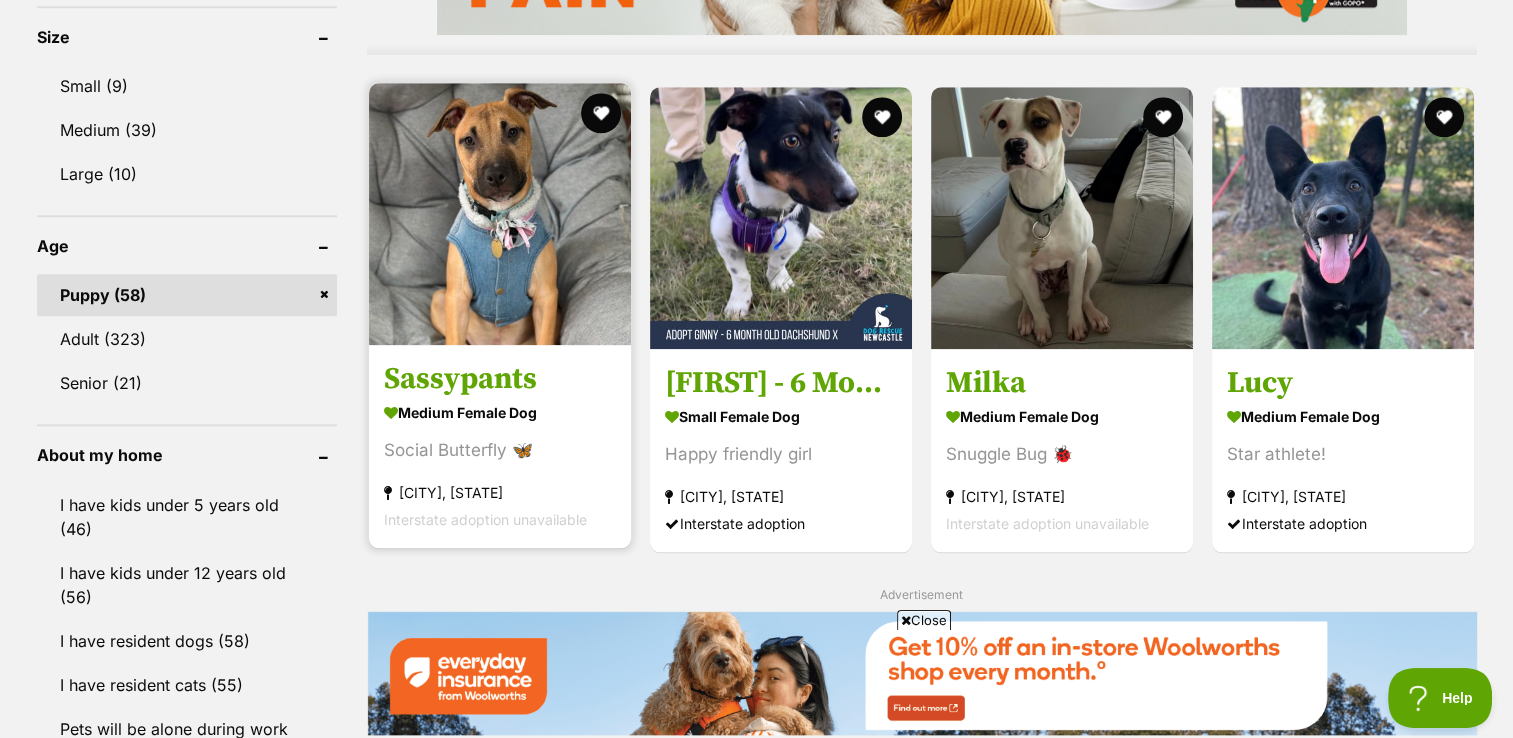click on "Sassypants" at bounding box center [500, 378] 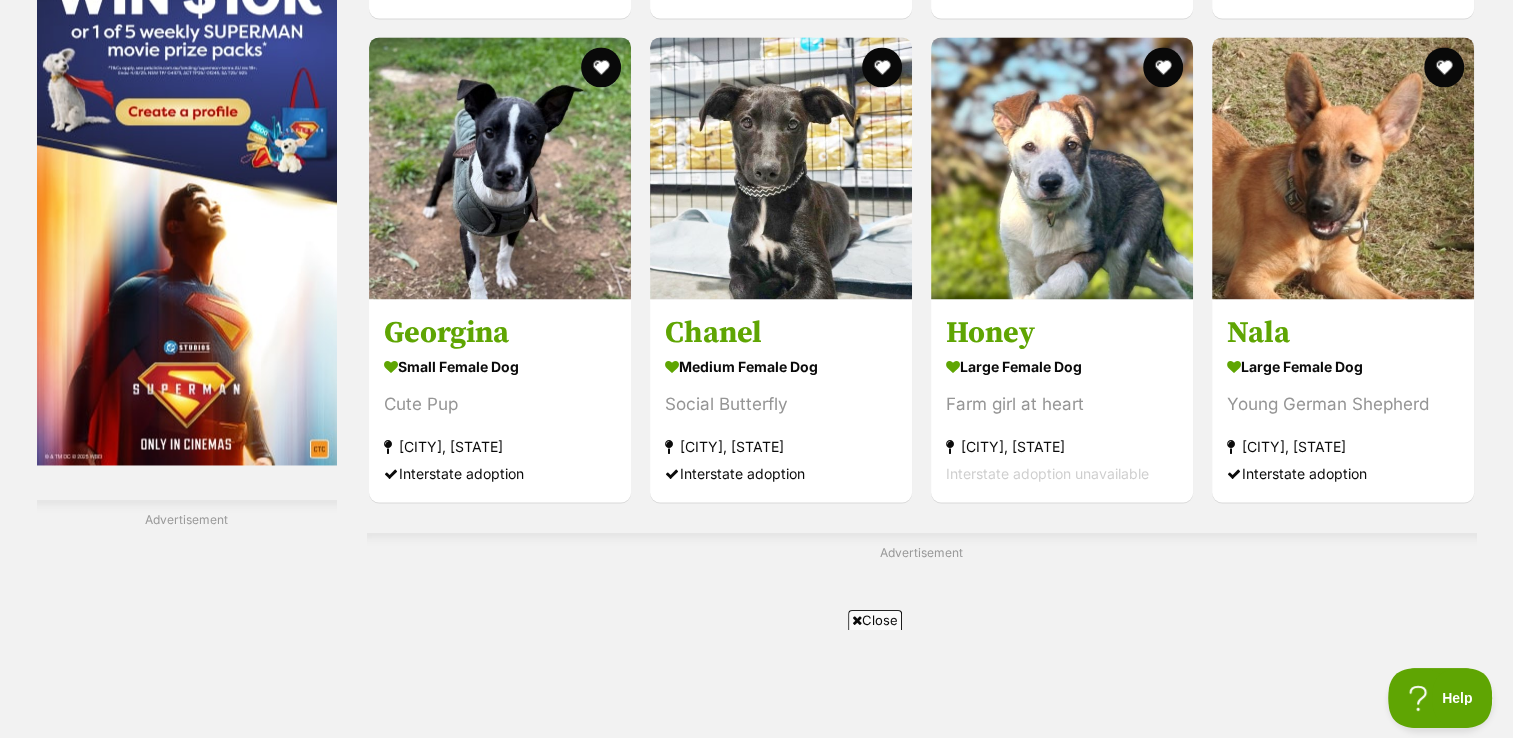 scroll, scrollTop: 3117, scrollLeft: 0, axis: vertical 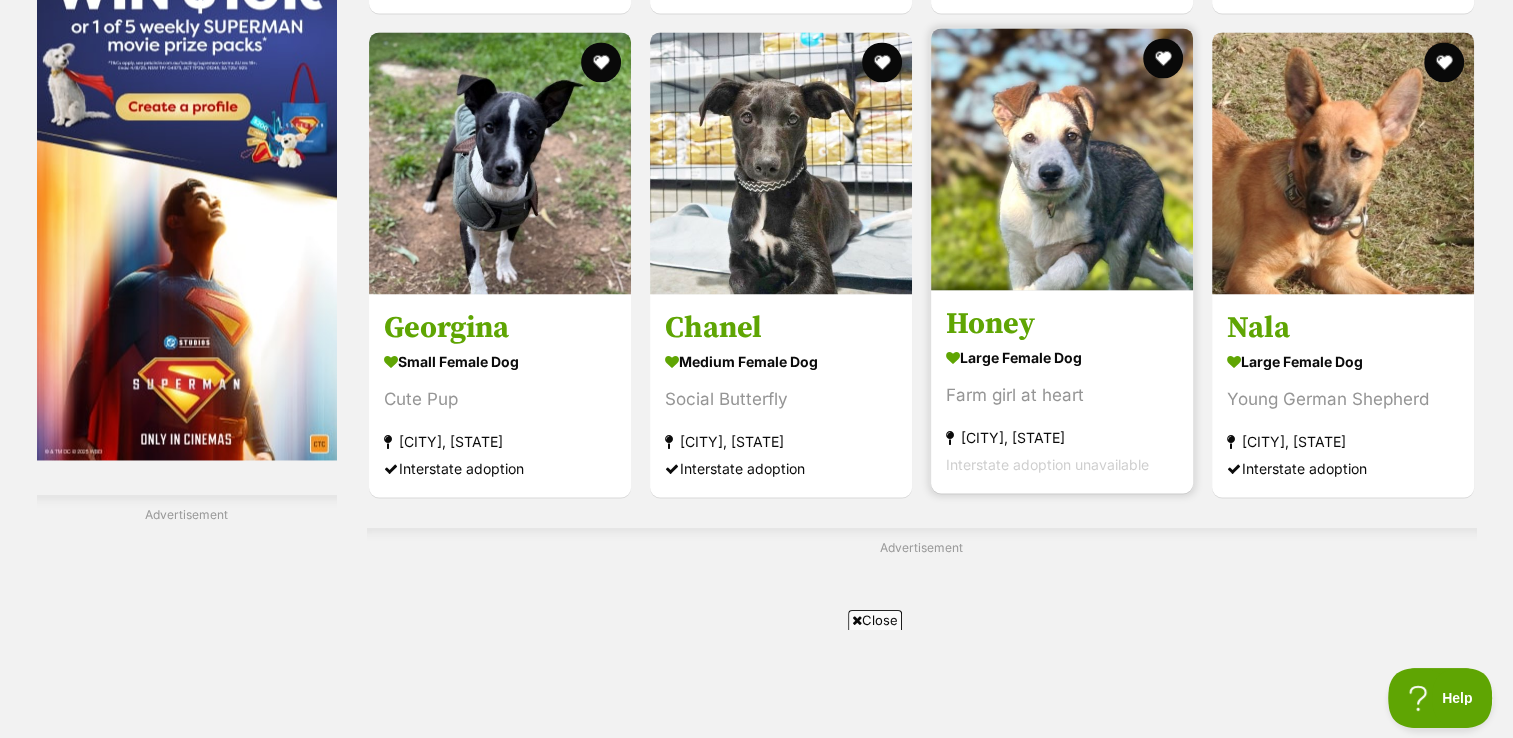 click on "large female Dog" at bounding box center (1062, 356) 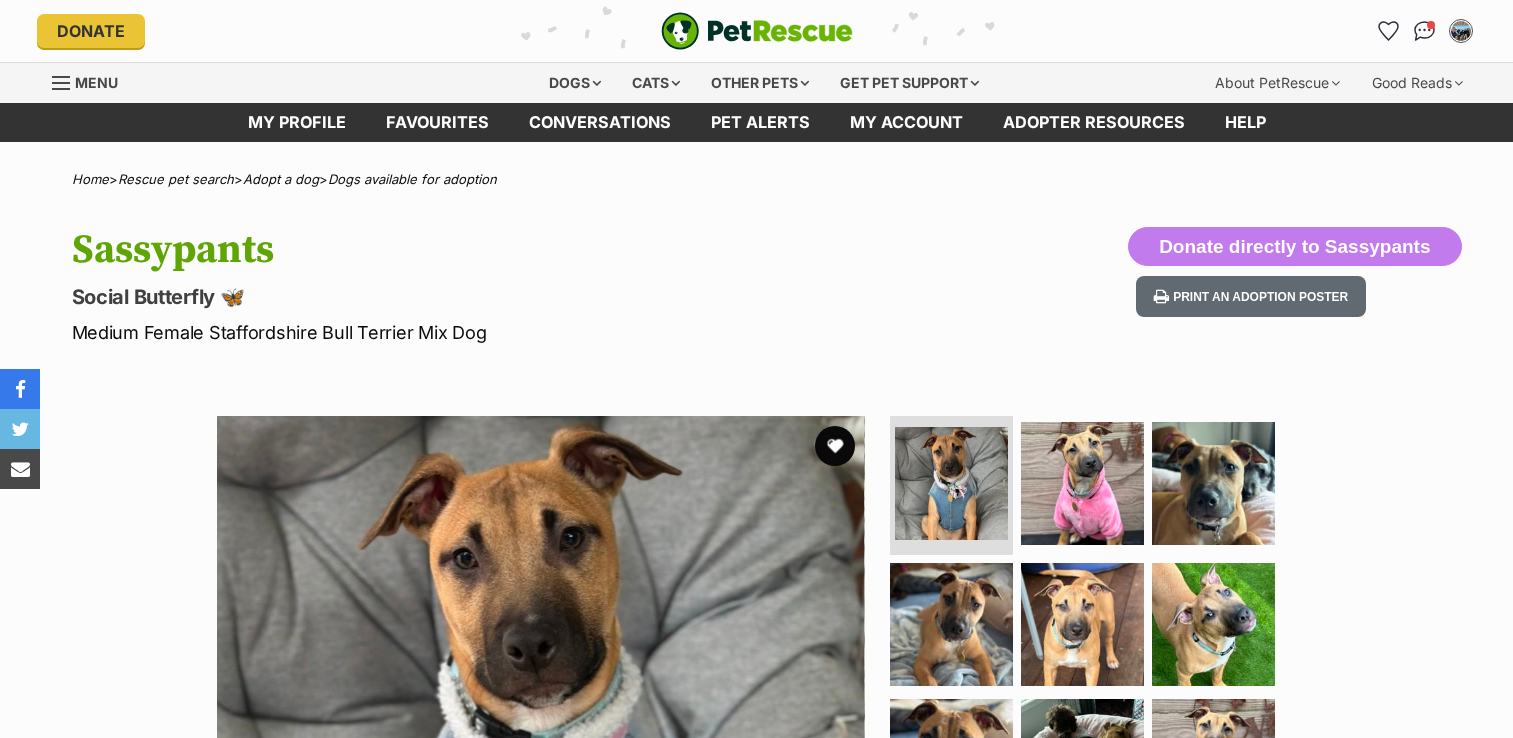 scroll, scrollTop: 0, scrollLeft: 0, axis: both 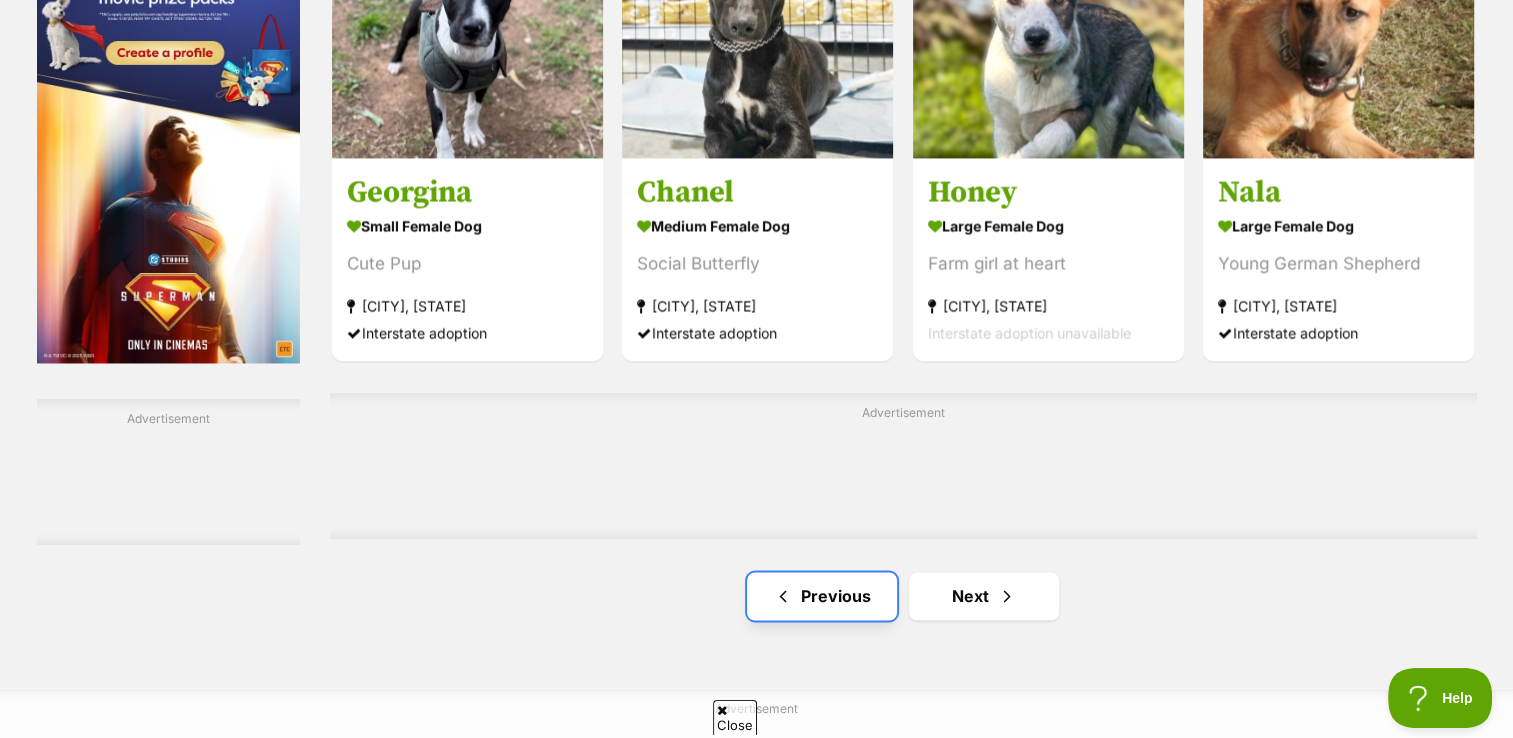 click at bounding box center (783, 596) 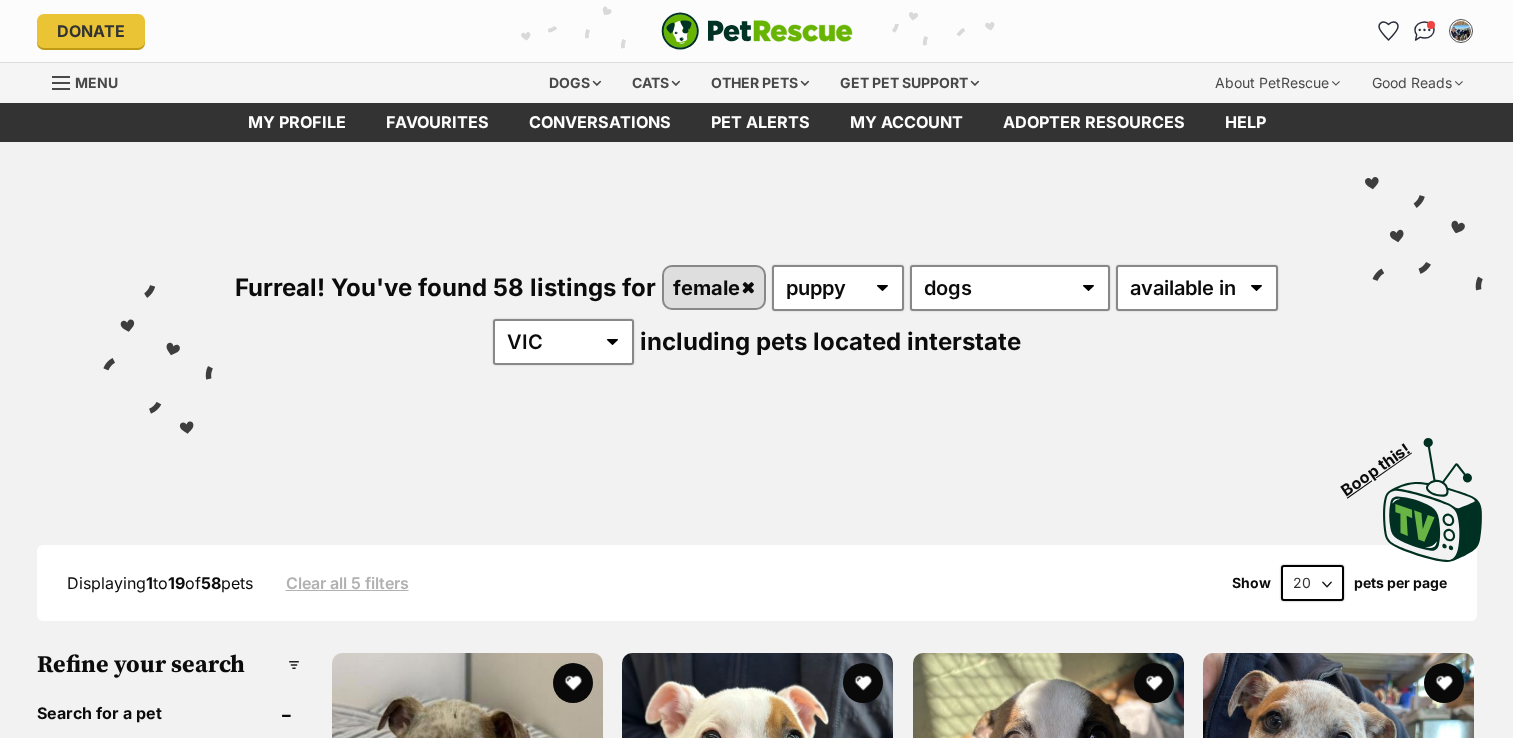 scroll, scrollTop: 0, scrollLeft: 0, axis: both 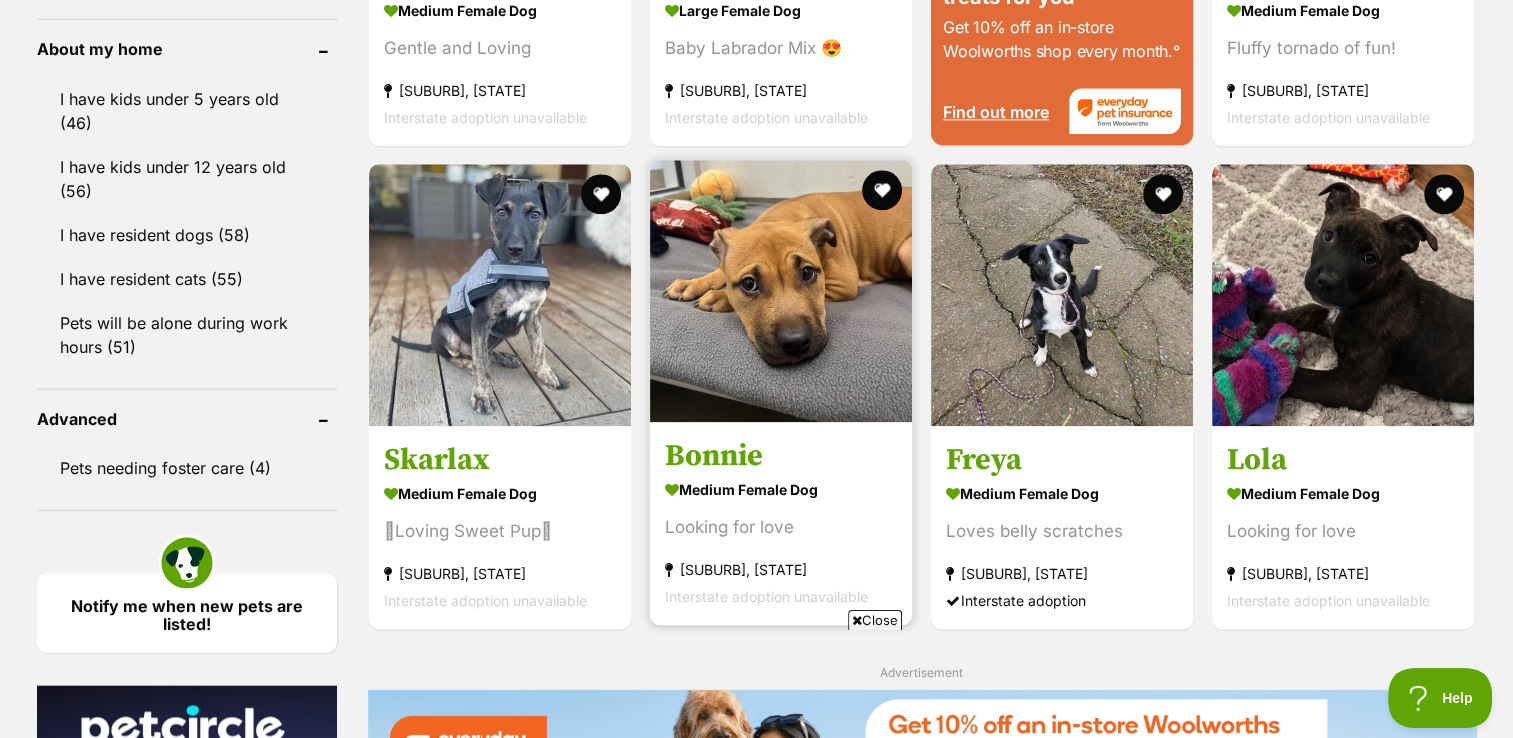 click on "Bonnie" at bounding box center [781, 456] 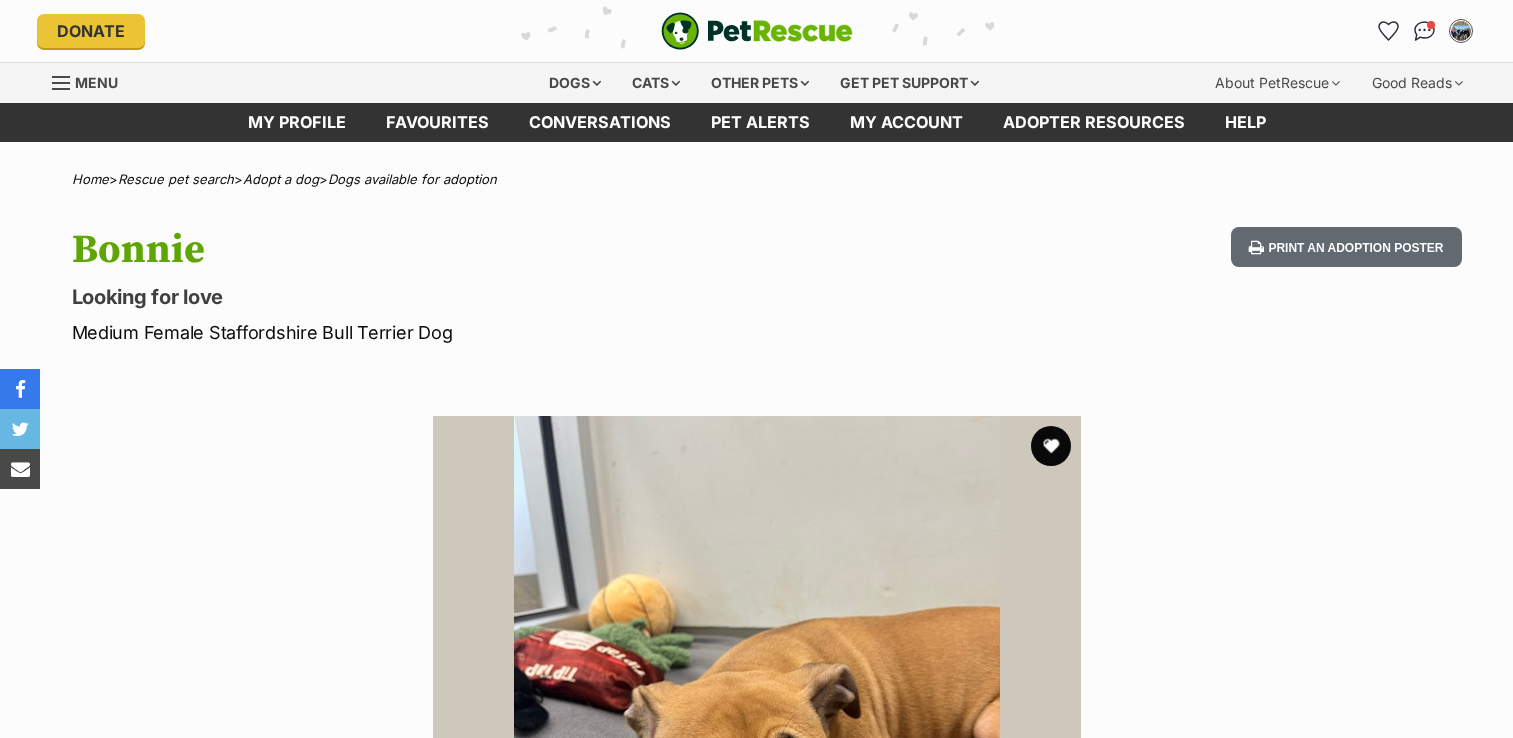 scroll, scrollTop: 0, scrollLeft: 0, axis: both 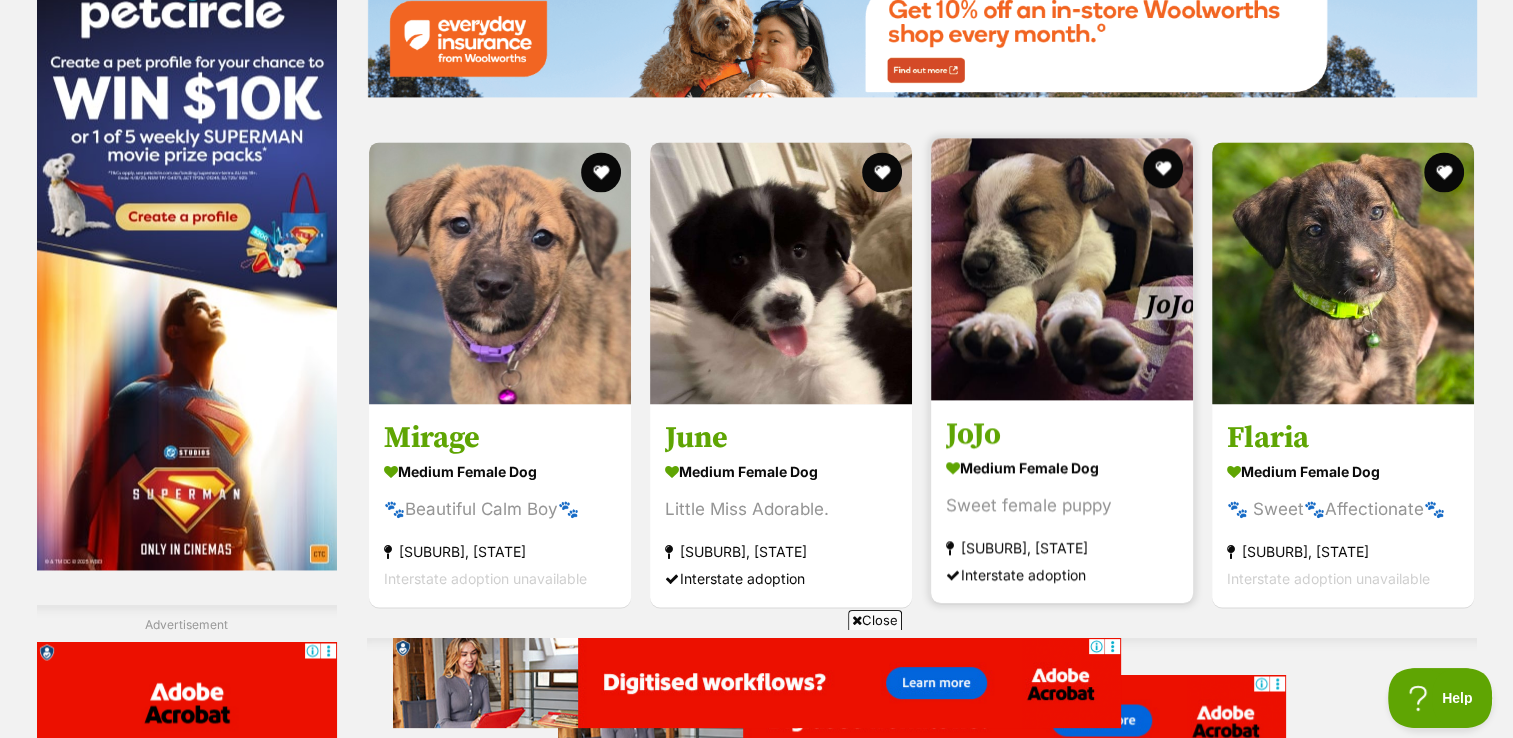 click on "JoJo" at bounding box center [1062, 433] 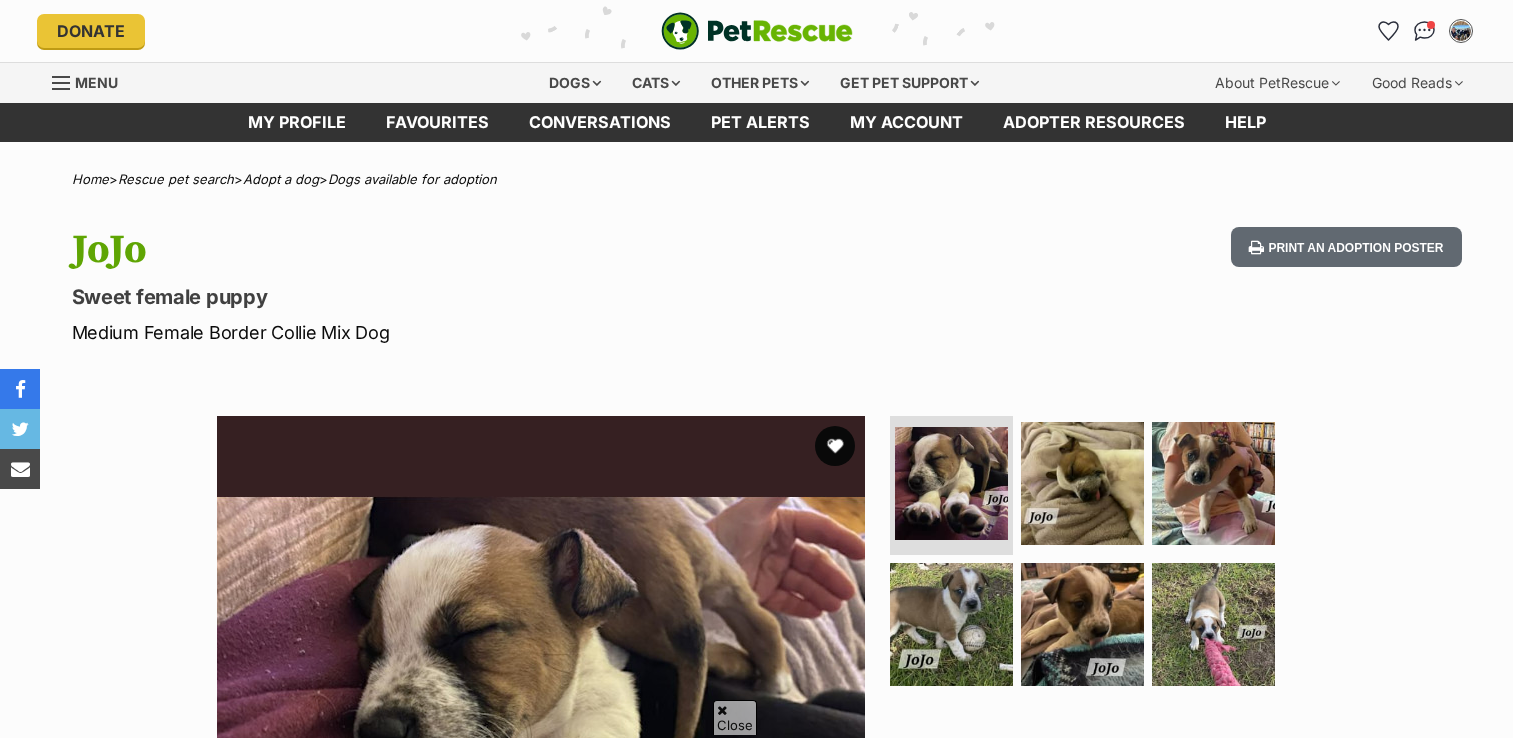 scroll, scrollTop: 500, scrollLeft: 0, axis: vertical 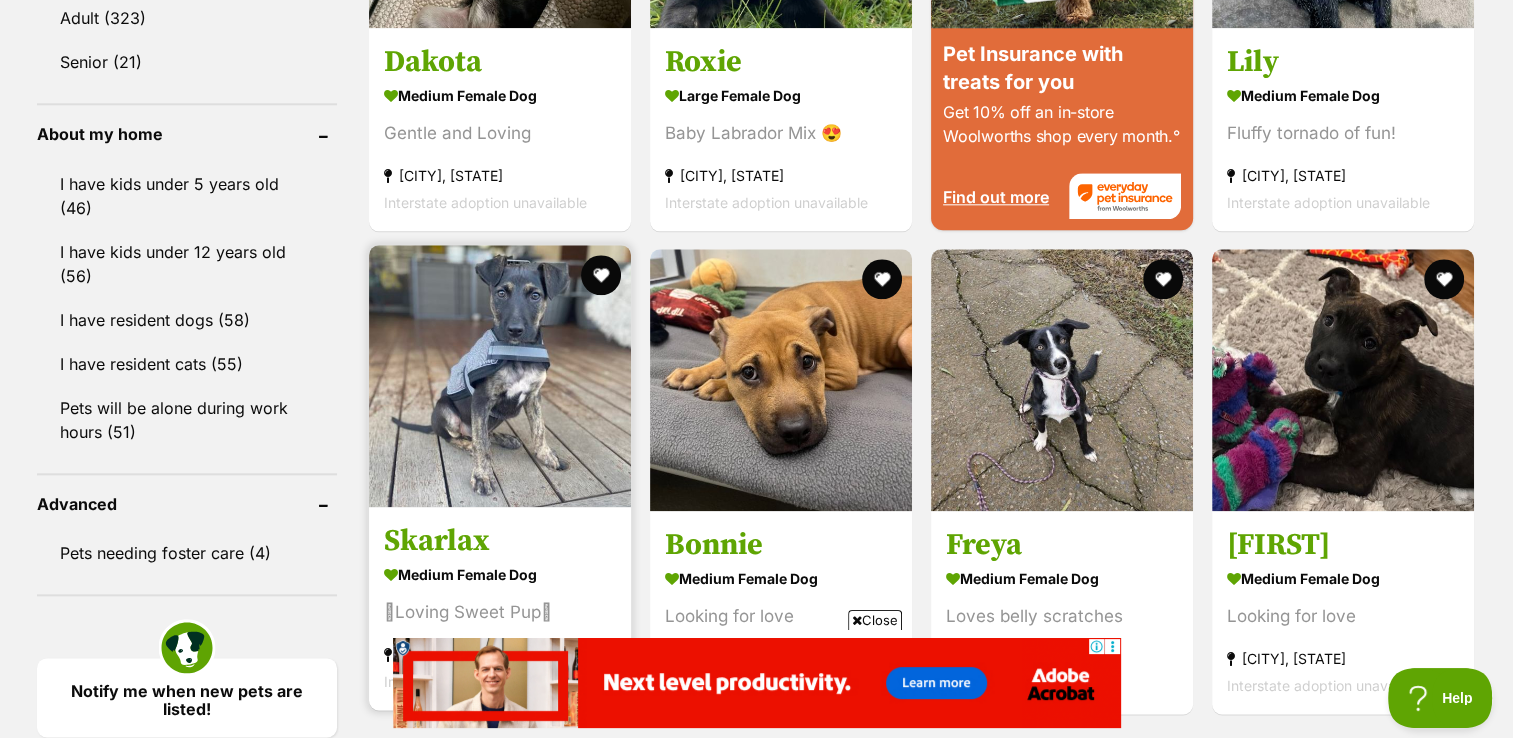 click on "Skarlax" at bounding box center [500, 541] 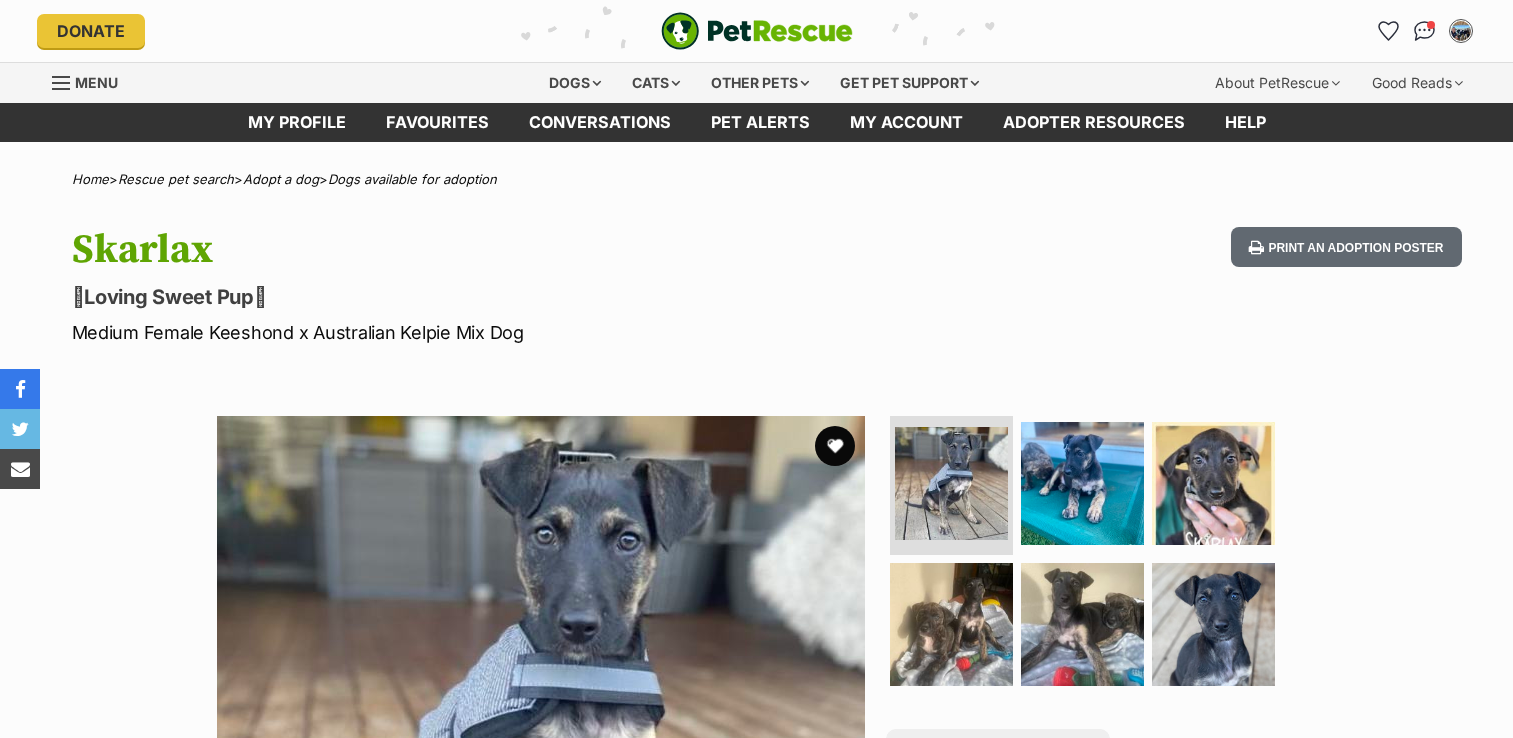 scroll, scrollTop: 0, scrollLeft: 0, axis: both 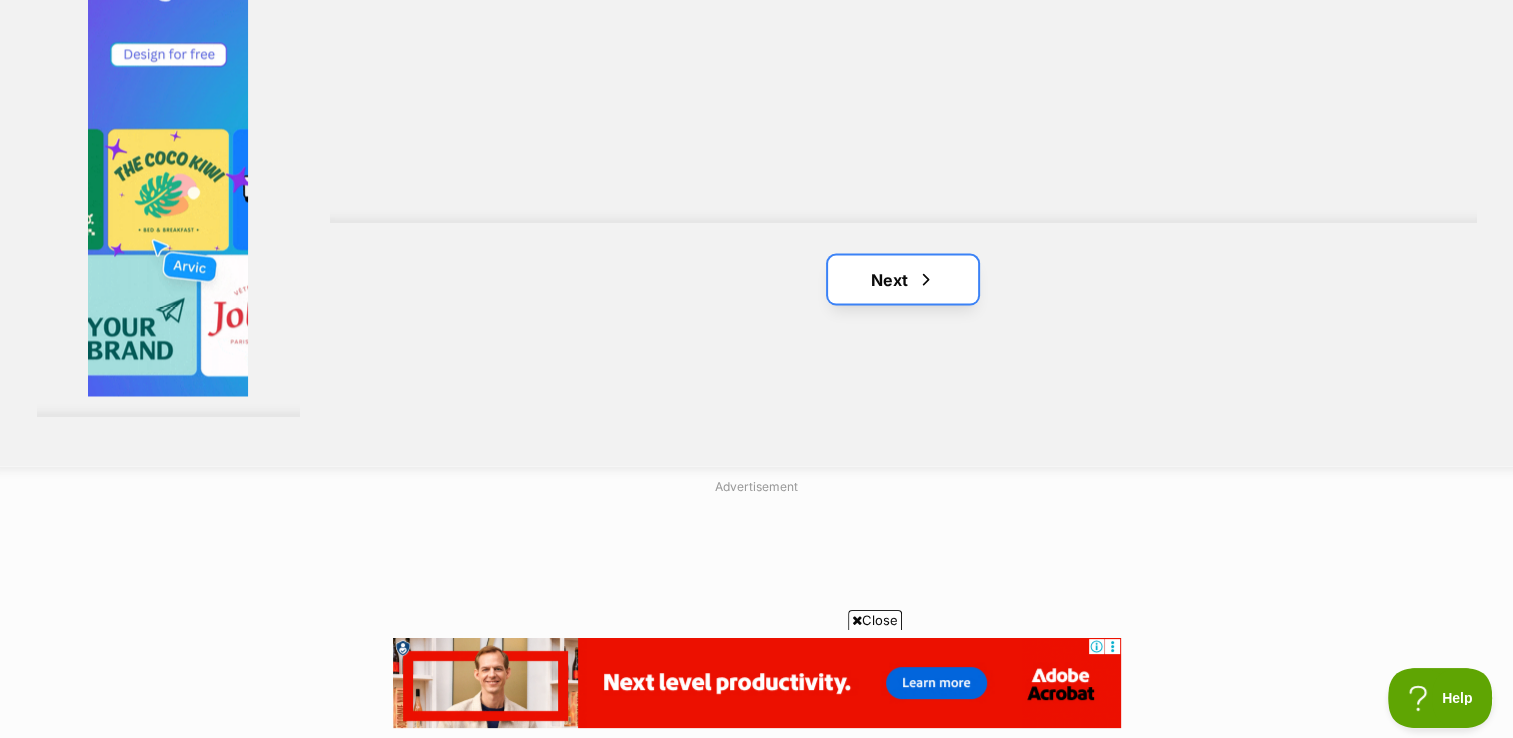 click on "Next" at bounding box center (903, 279) 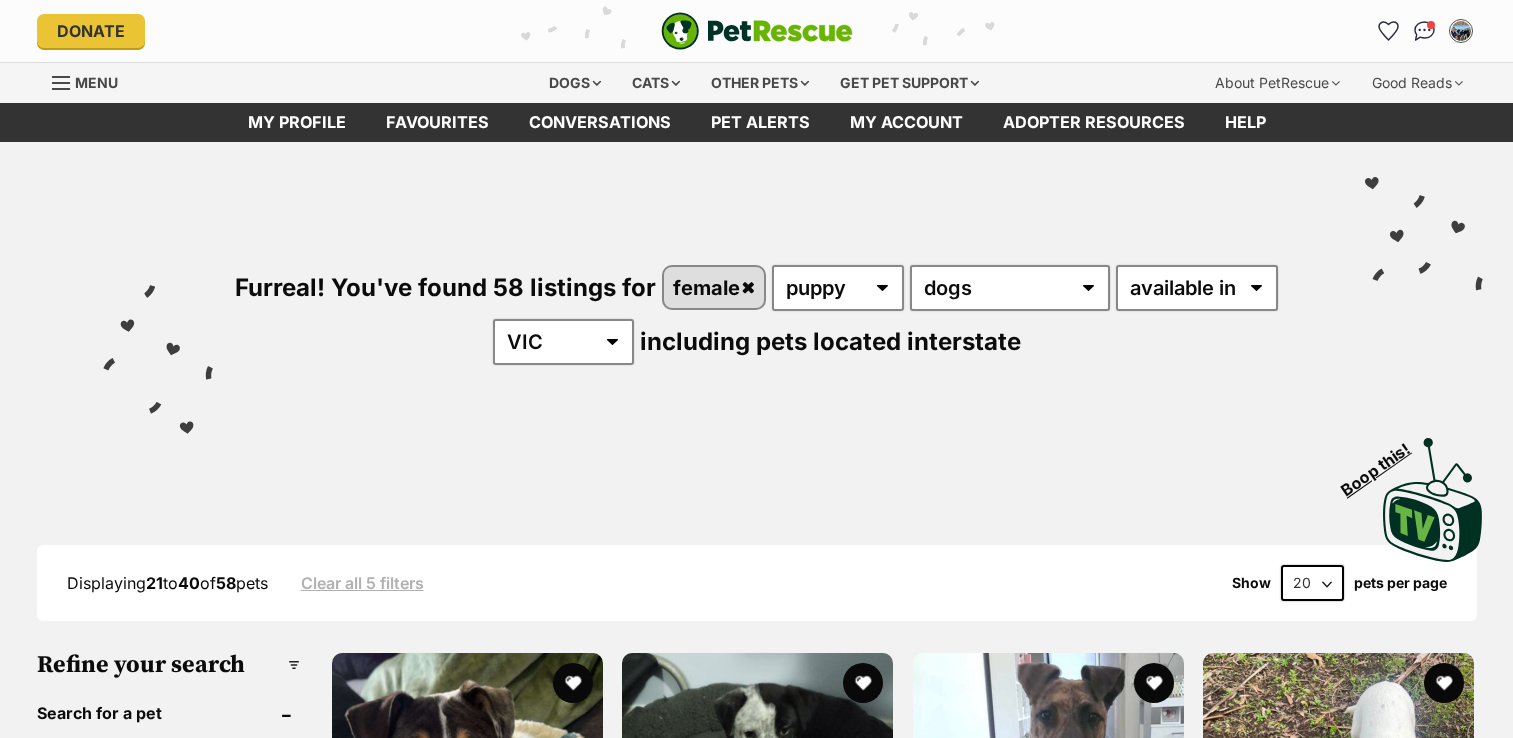 scroll, scrollTop: 0, scrollLeft: 0, axis: both 